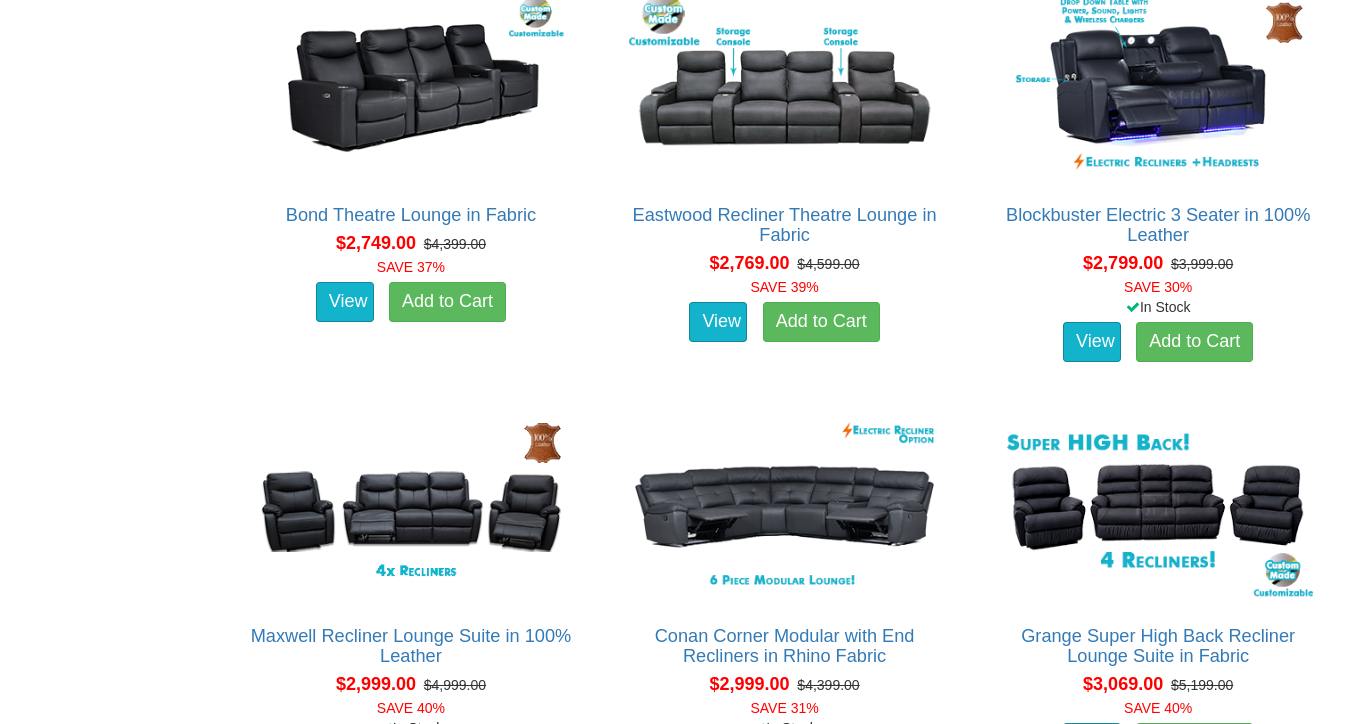 scroll, scrollTop: 2991, scrollLeft: 0, axis: vertical 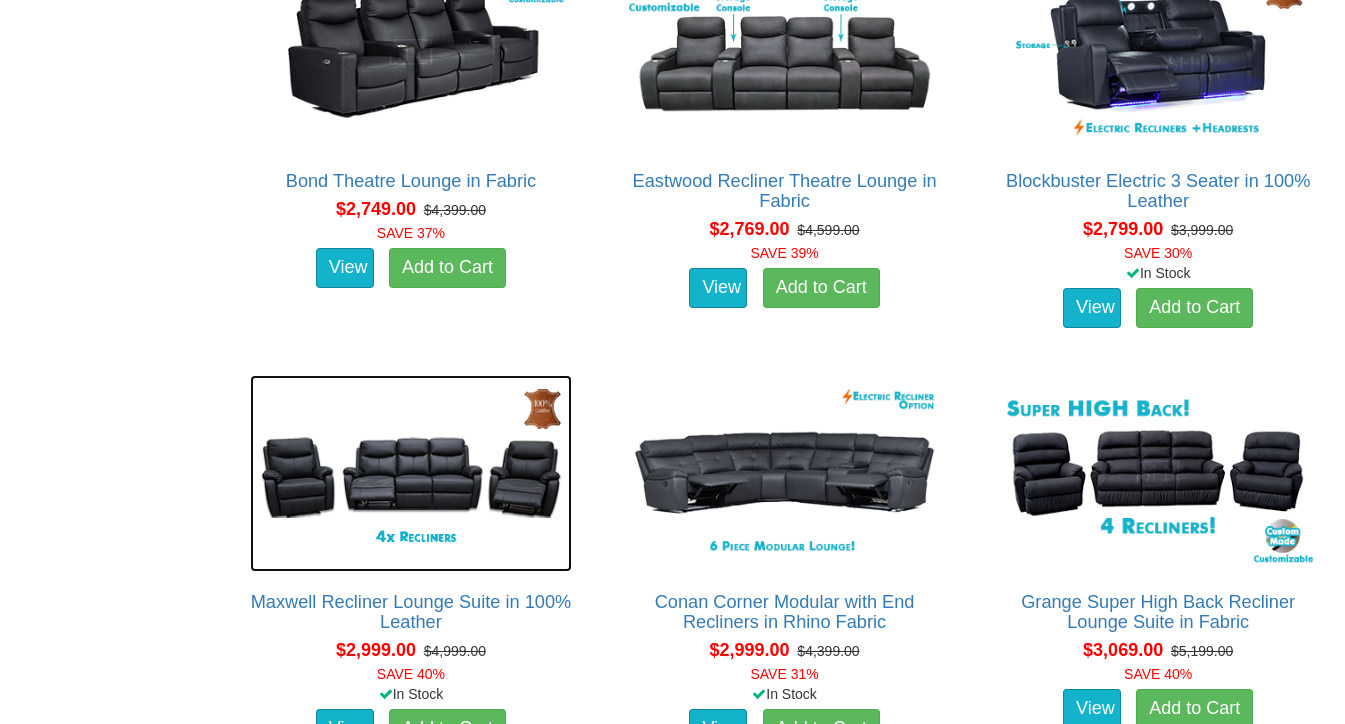 click at bounding box center (411, 473) 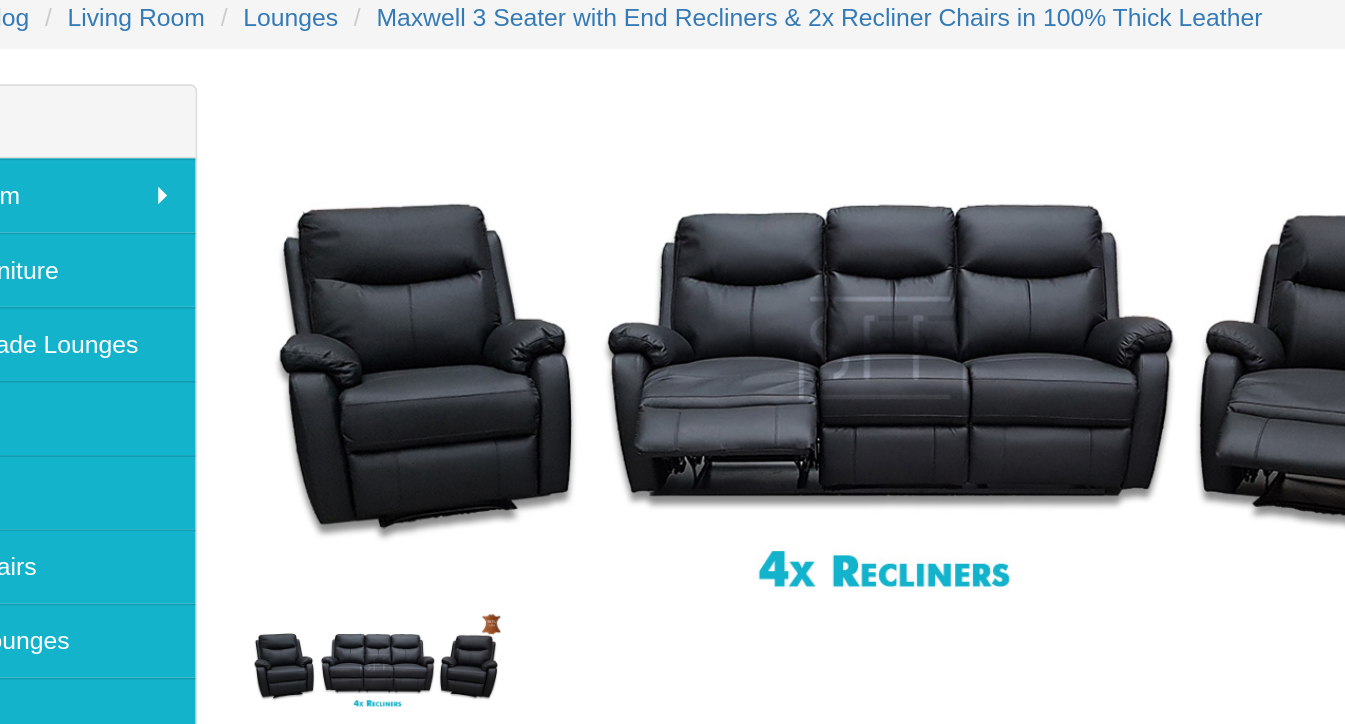 scroll, scrollTop: 0, scrollLeft: 0, axis: both 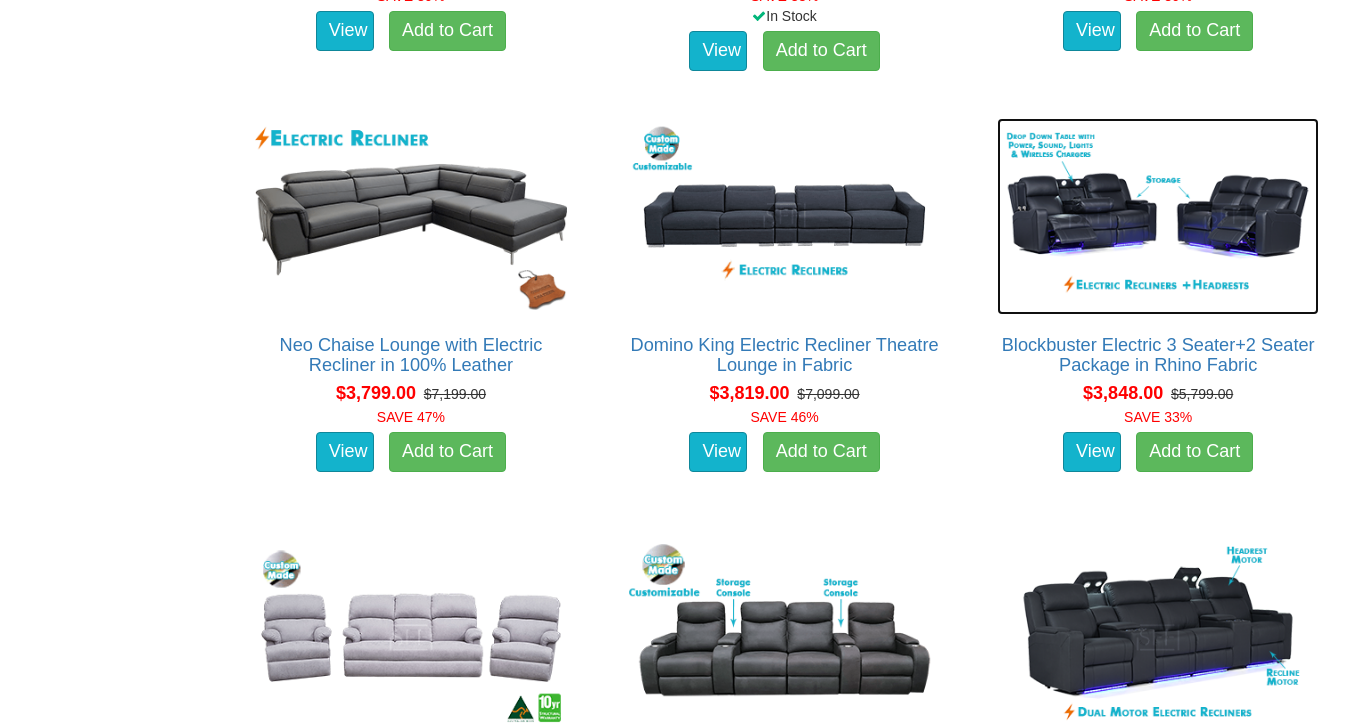 click at bounding box center (1158, 216) 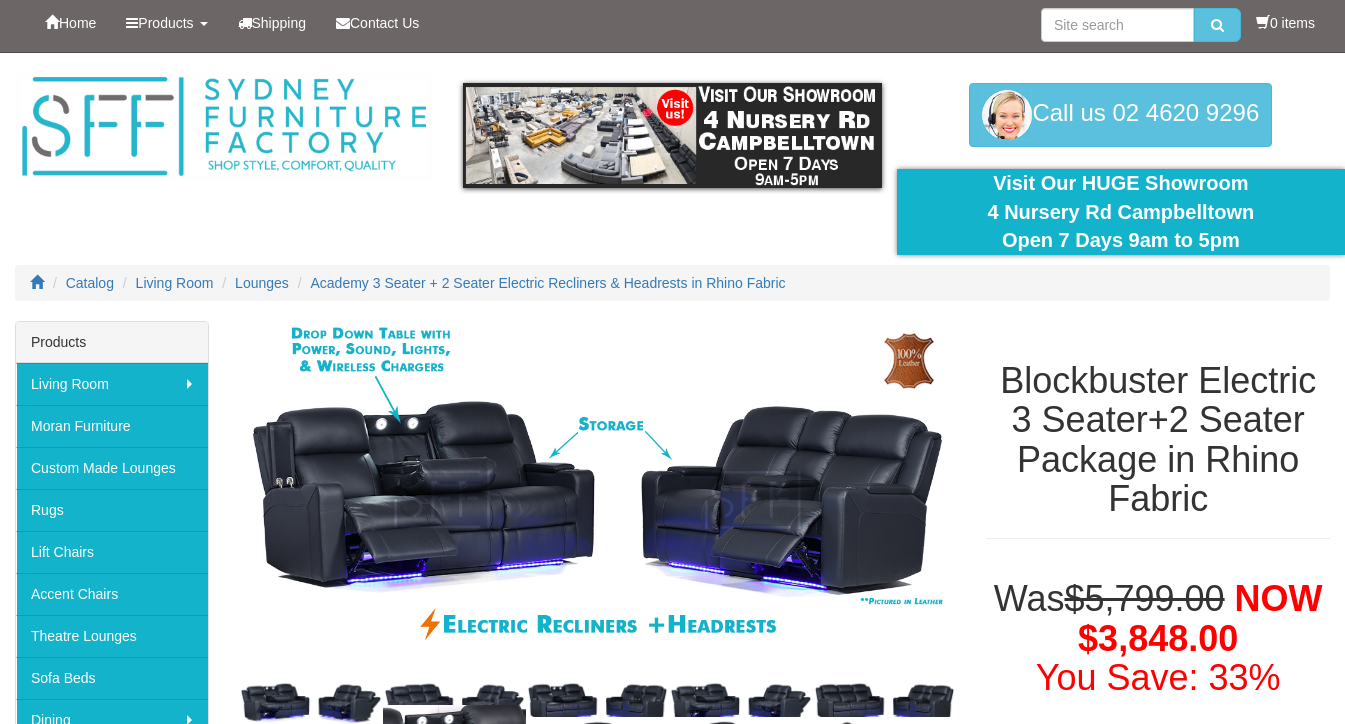 scroll, scrollTop: 8, scrollLeft: 0, axis: vertical 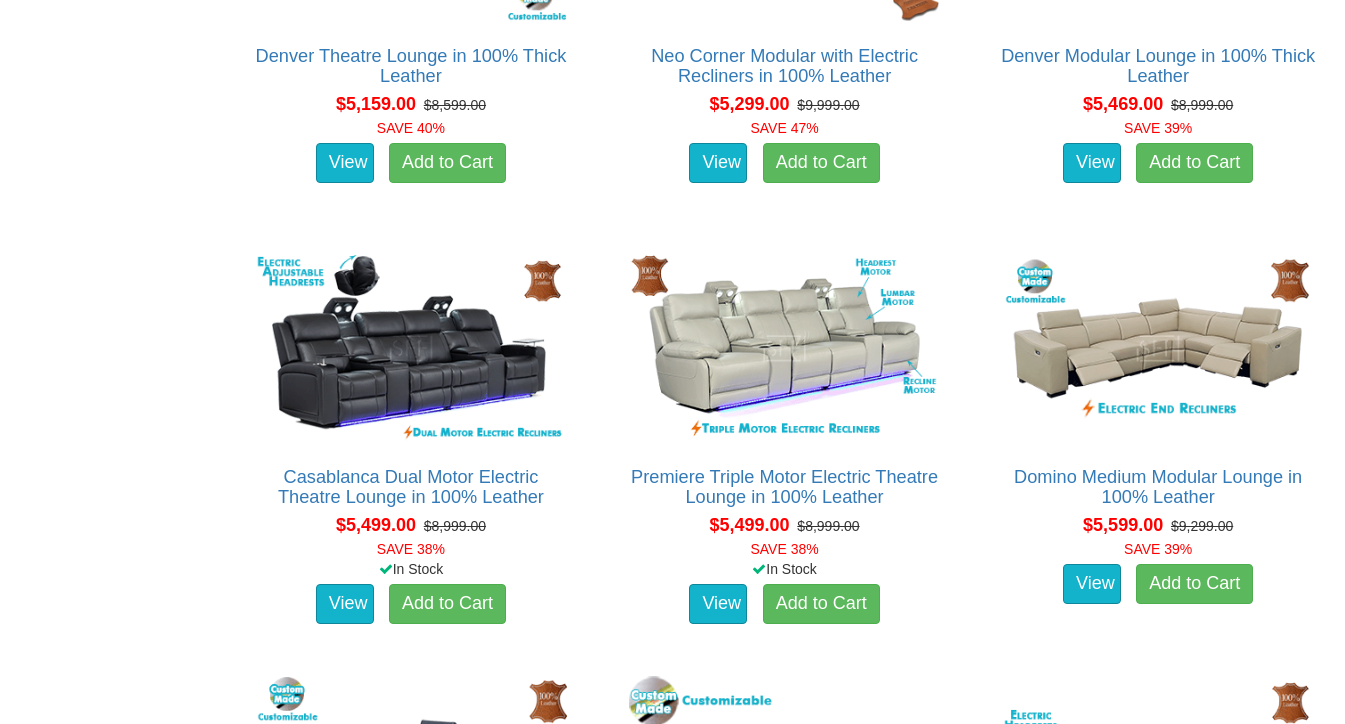 click on "Recliner Lounges
Even More Choice In Store! Visit [NUMBER] [STREET], [CITY] Open 7 Days
Sydney Furniture Factory truly offers the largest range of high back recliner lounges in Sydney. Whether You're looking for lumbar support, neck support or just a comfy recliner, we have the range, the fabrics, the leathers and most importantly the expertise. Our Australian made range can be made in weeks not months. Recliners, lounges, corner modulars or home theatre lounges we have the experience to make it.
Feel free to Visit Our Showroom Open 7 Days a Week or contact us and we will guide you through with your purchase over the phone - [PHONE] or Chat with us Live online regarding any questions that you might have.
Sort By
Product Name          Price+          Quantity
View:
List
Grid" at bounding box center [672, -3773] 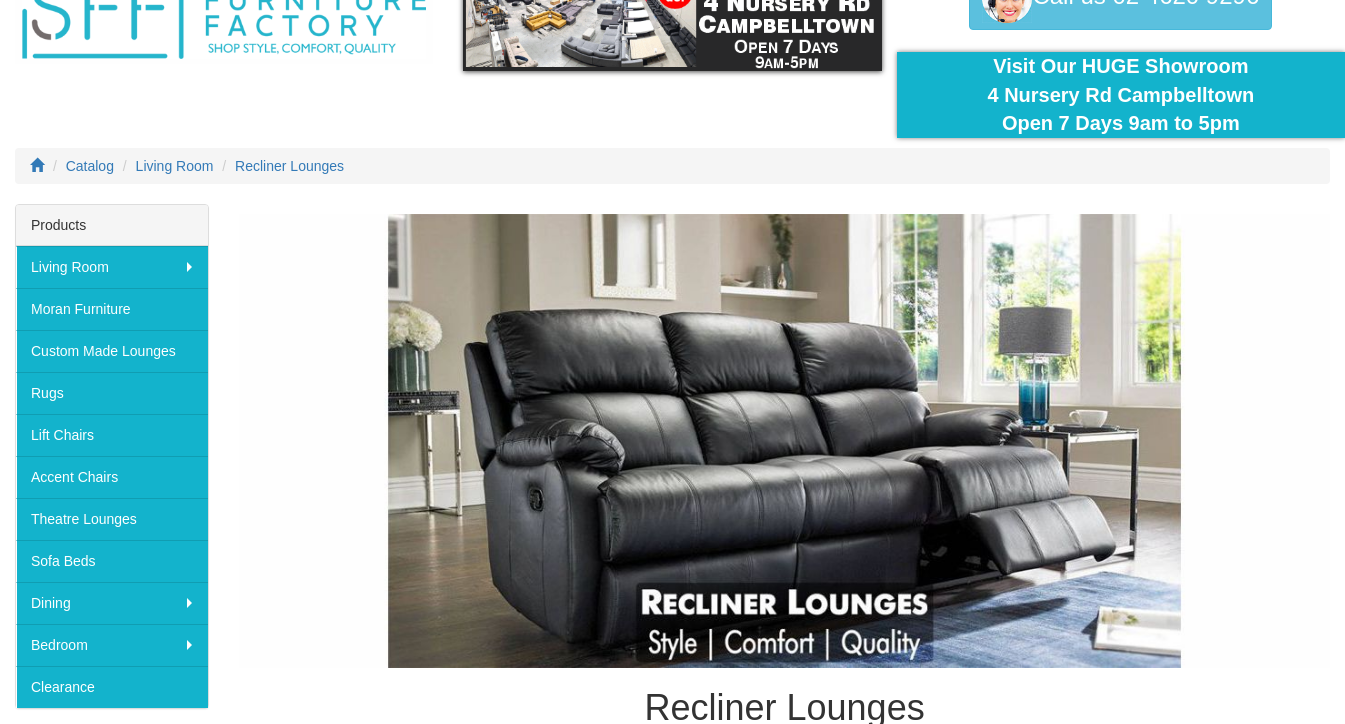 scroll, scrollTop: 113, scrollLeft: 0, axis: vertical 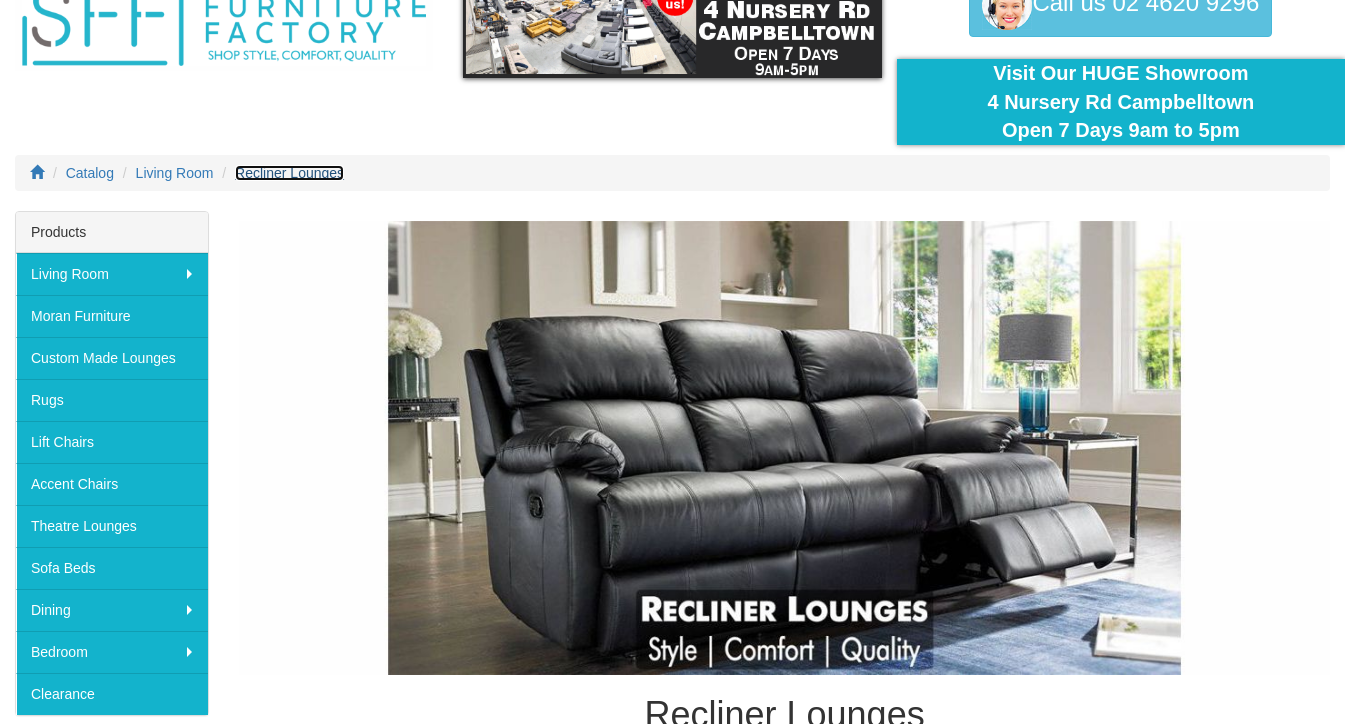 click on "Recliner Lounges" at bounding box center [289, 173] 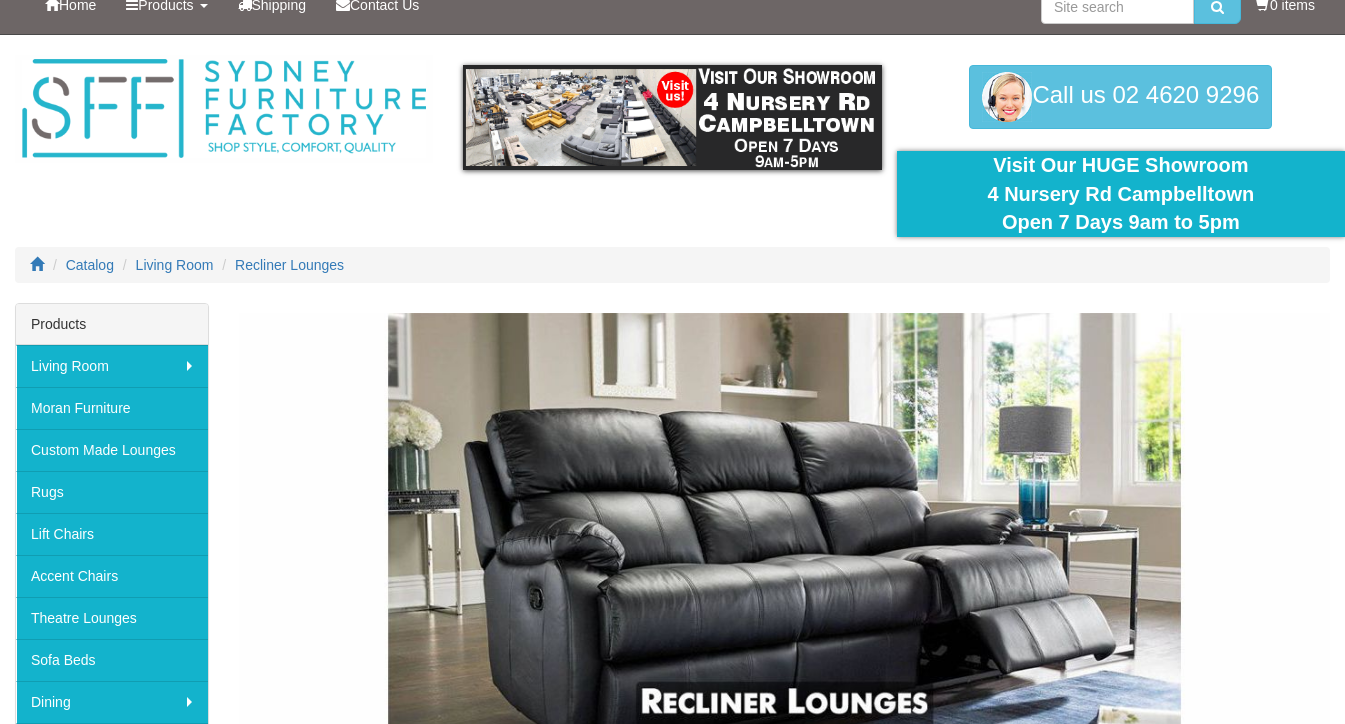 scroll, scrollTop: 25, scrollLeft: 0, axis: vertical 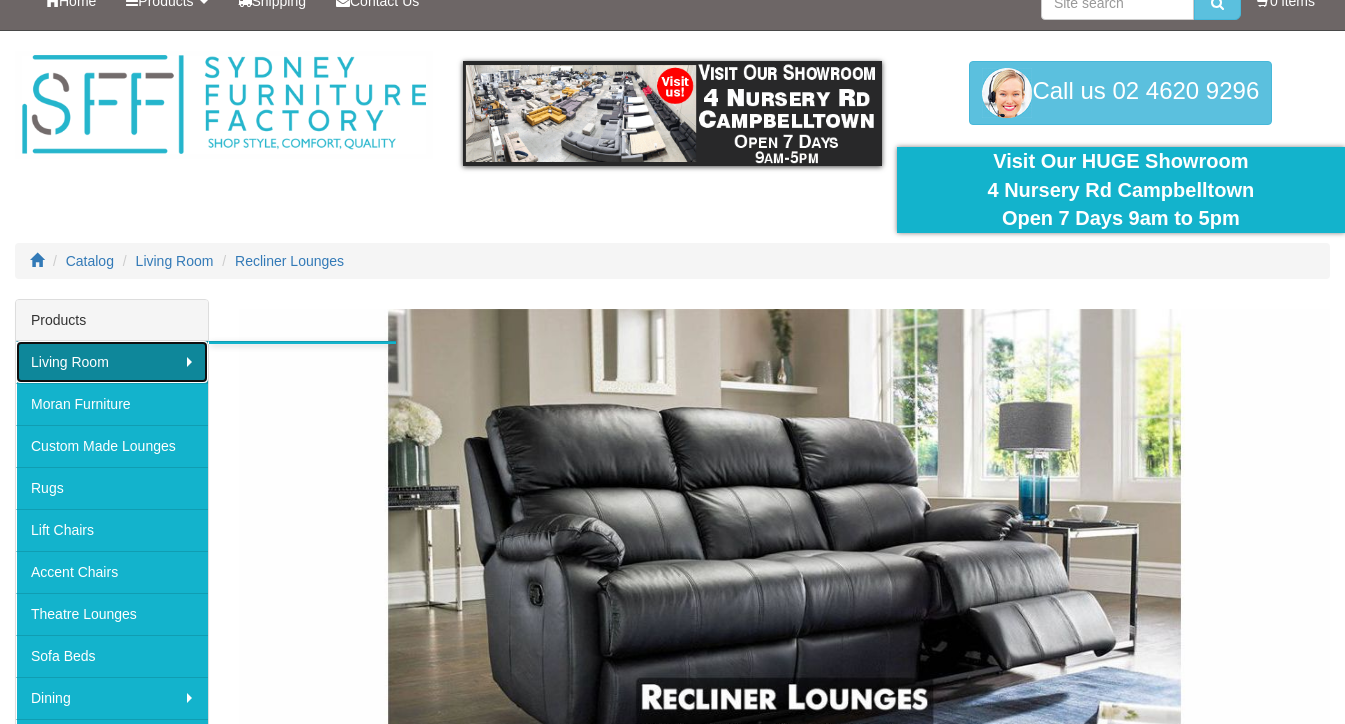 click on "Living Room" at bounding box center [112, 362] 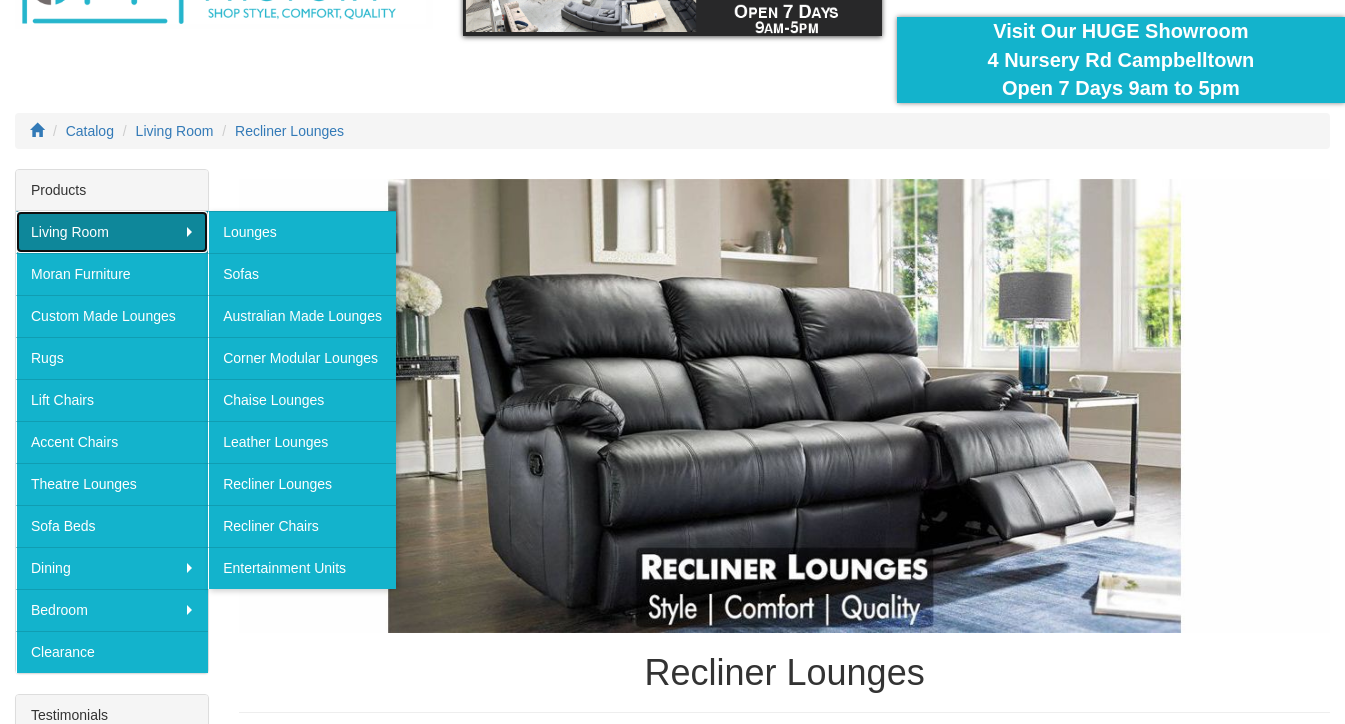 scroll, scrollTop: 155, scrollLeft: 0, axis: vertical 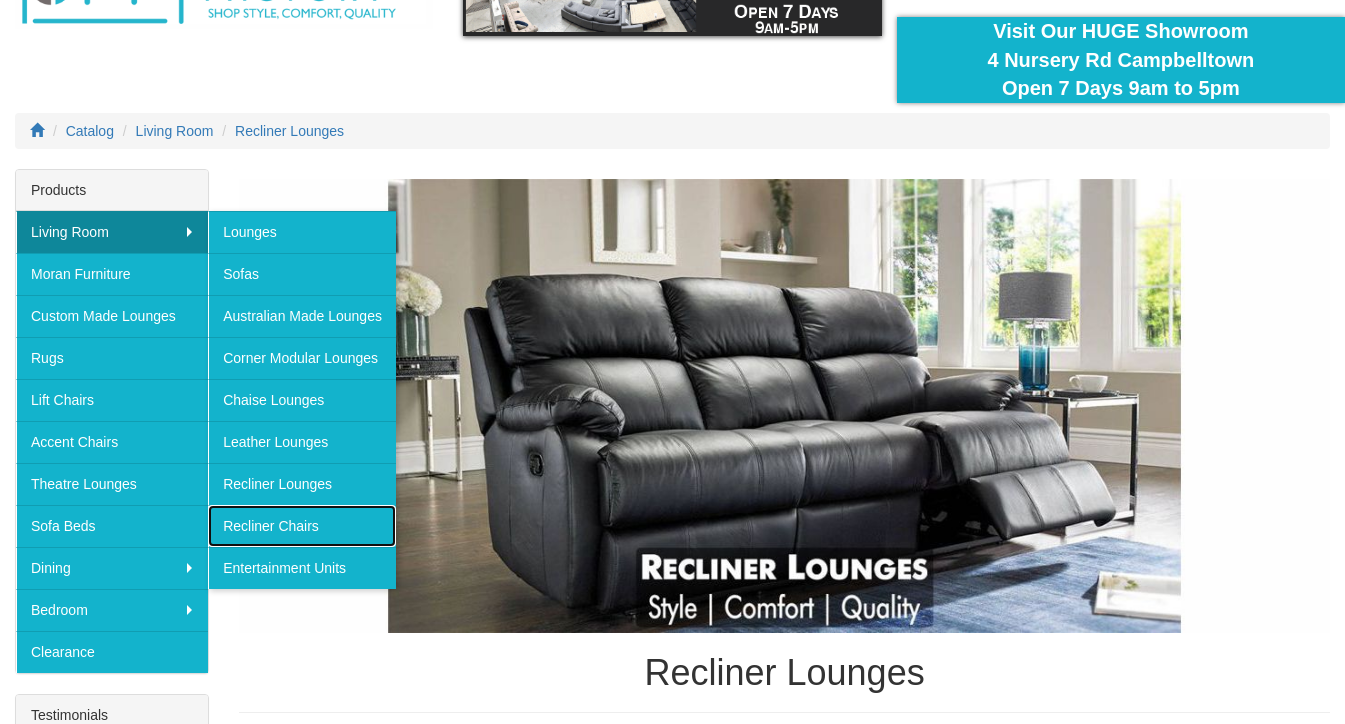 click on "Recliner Chairs" at bounding box center (302, 526) 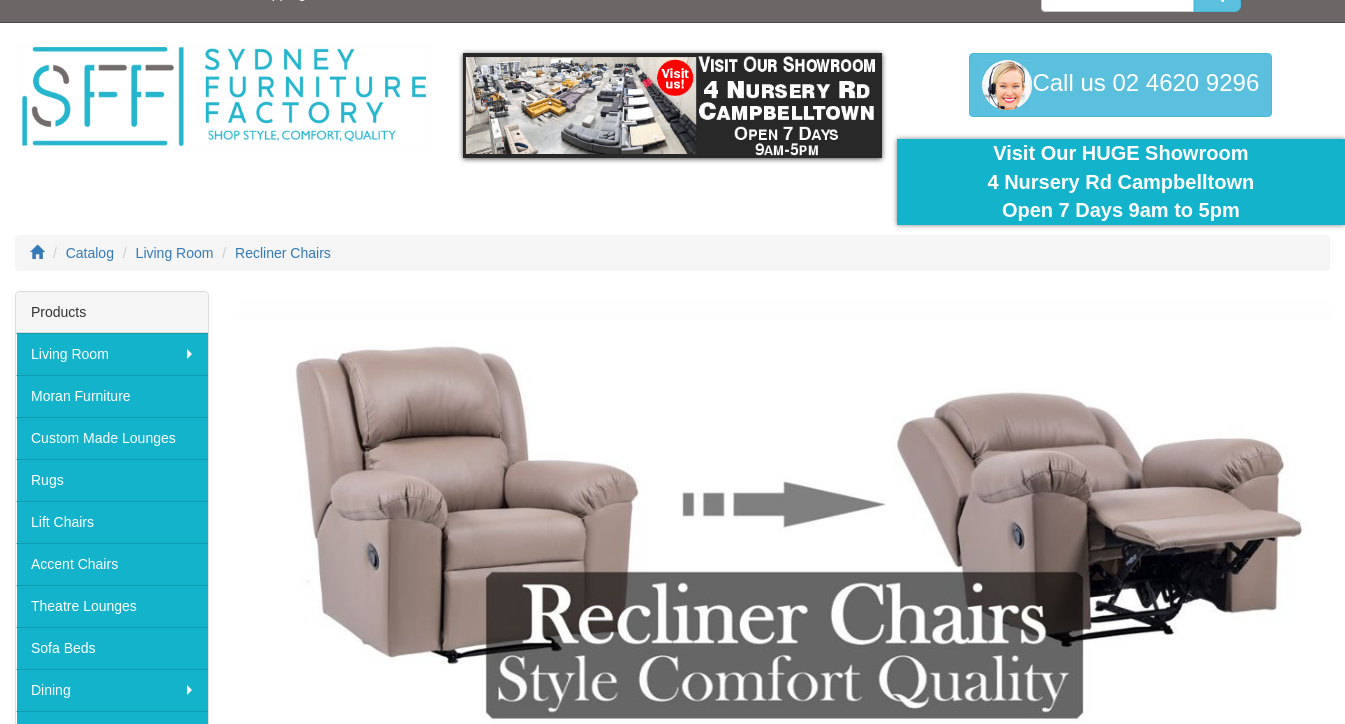 scroll, scrollTop: 0, scrollLeft: 0, axis: both 